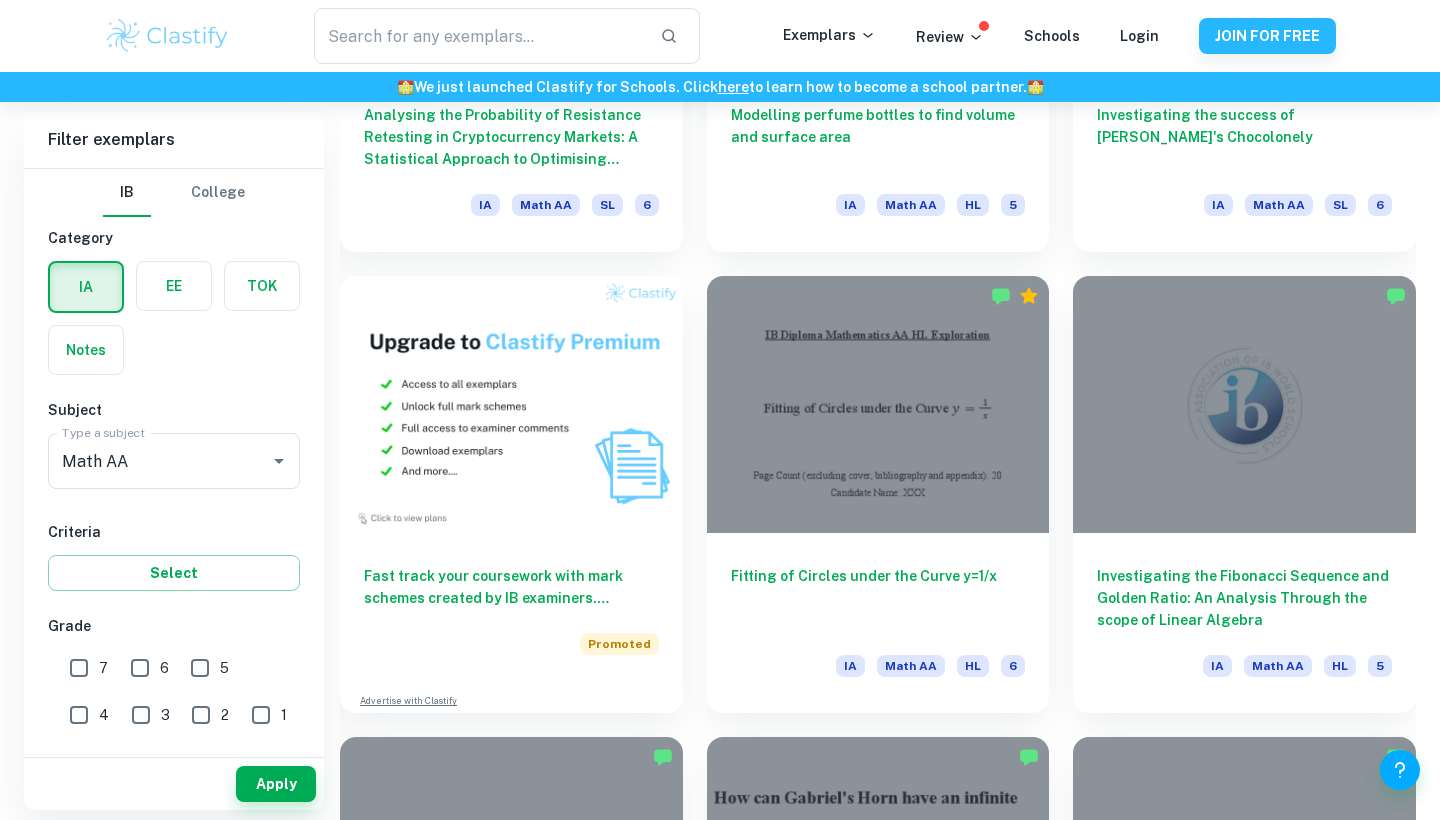 scroll, scrollTop: 1332, scrollLeft: 0, axis: vertical 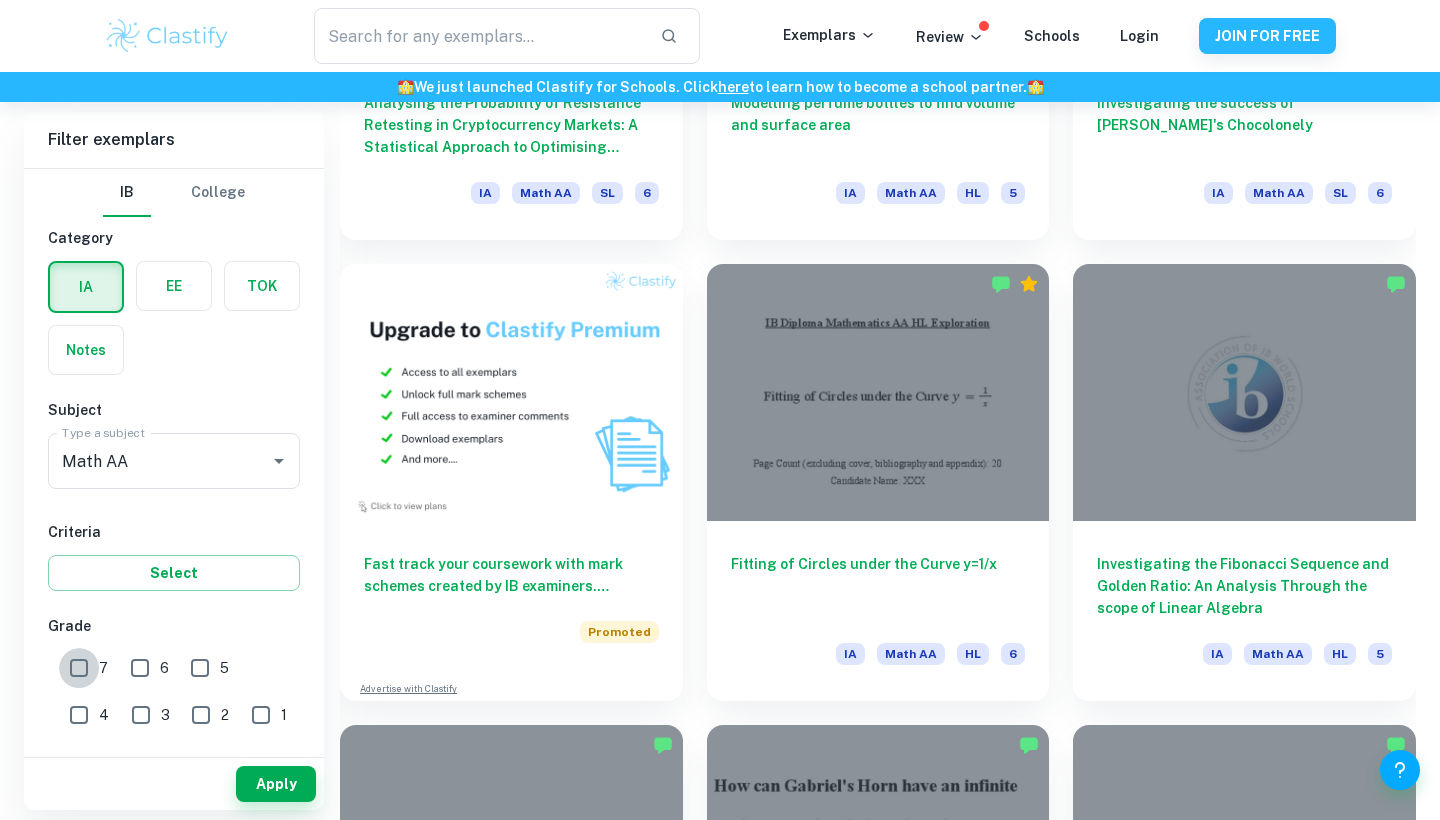 click on "7" at bounding box center [79, 668] 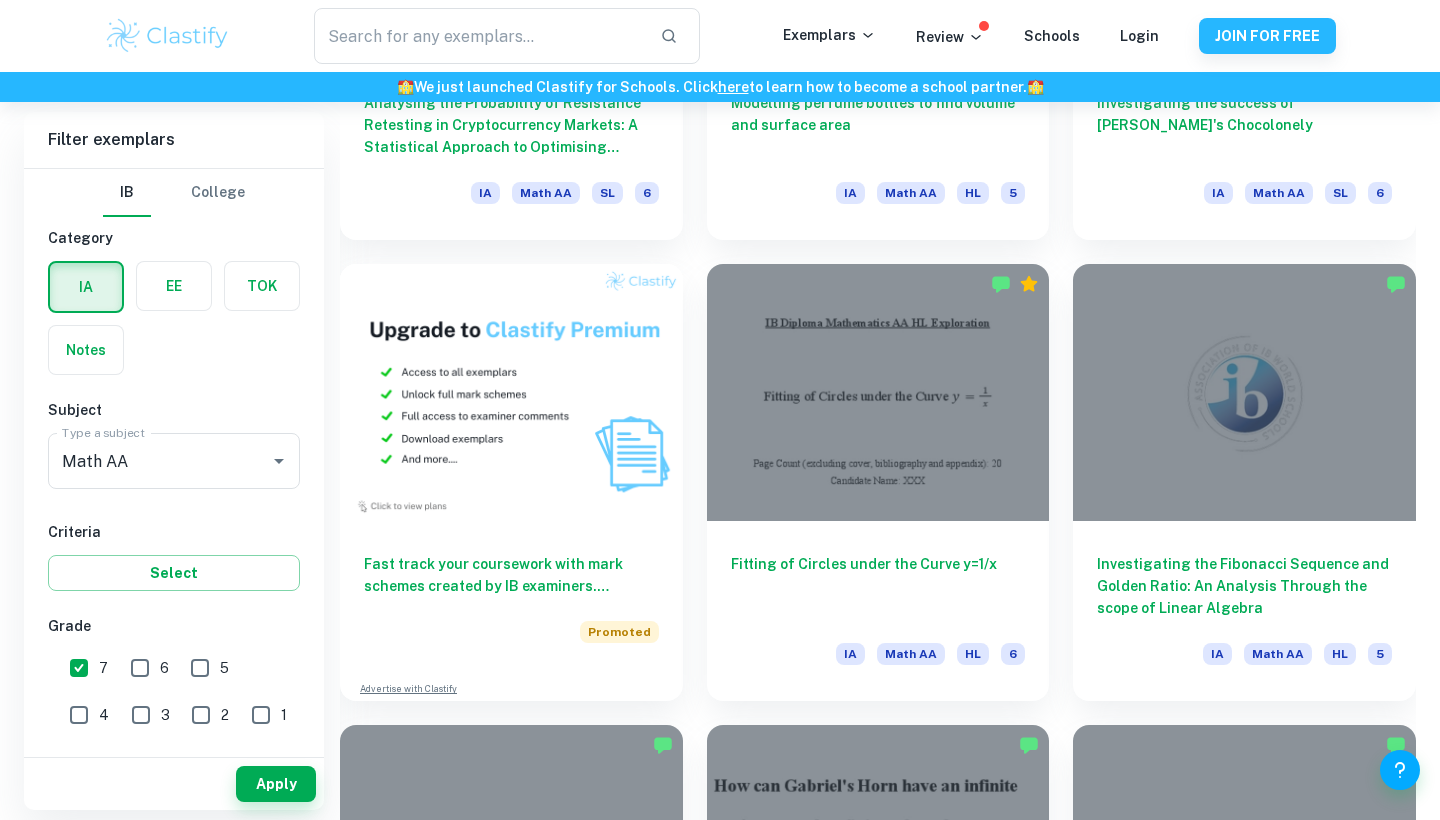 click on "6" at bounding box center [140, 668] 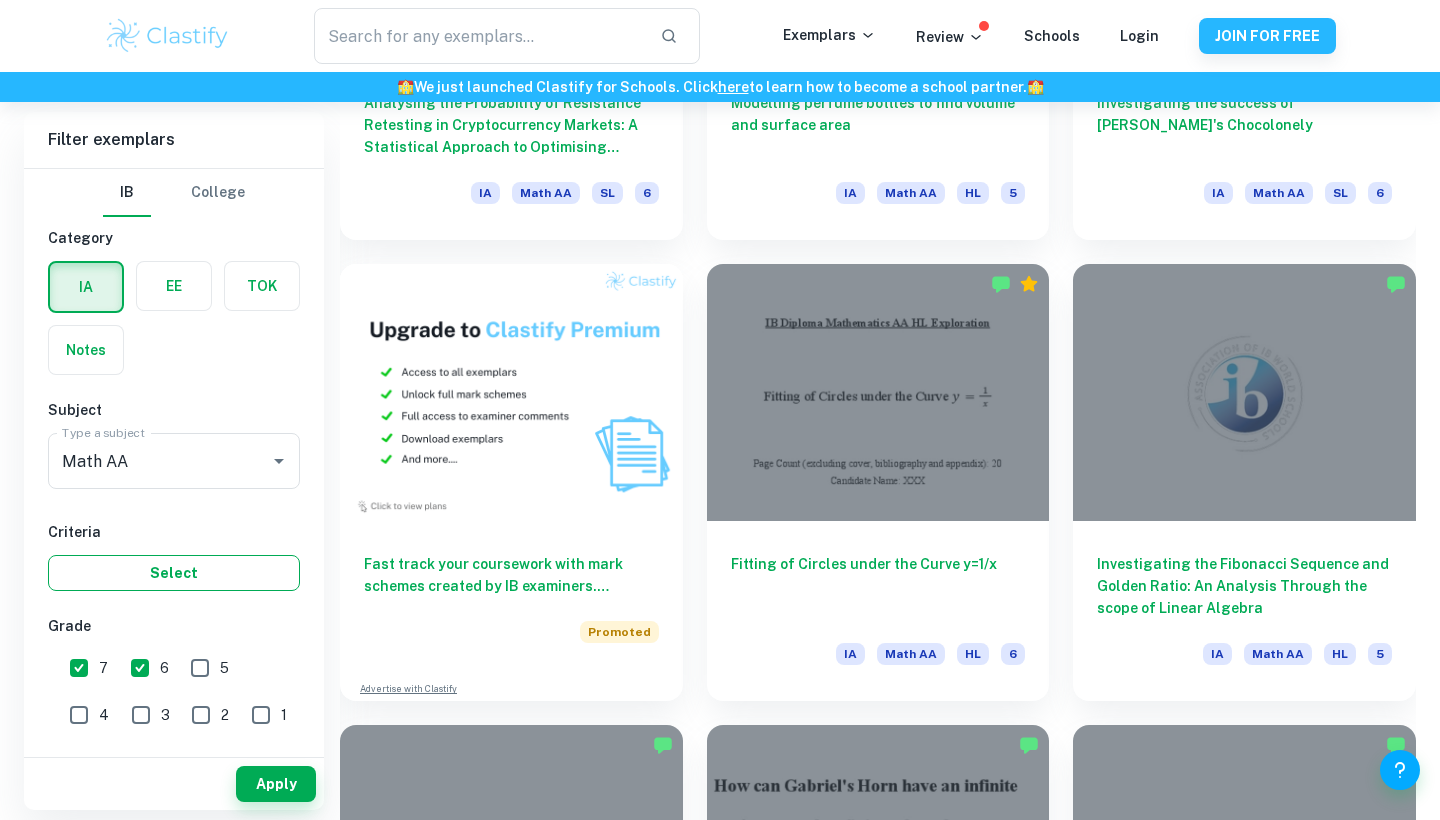click on "Select" at bounding box center [174, 573] 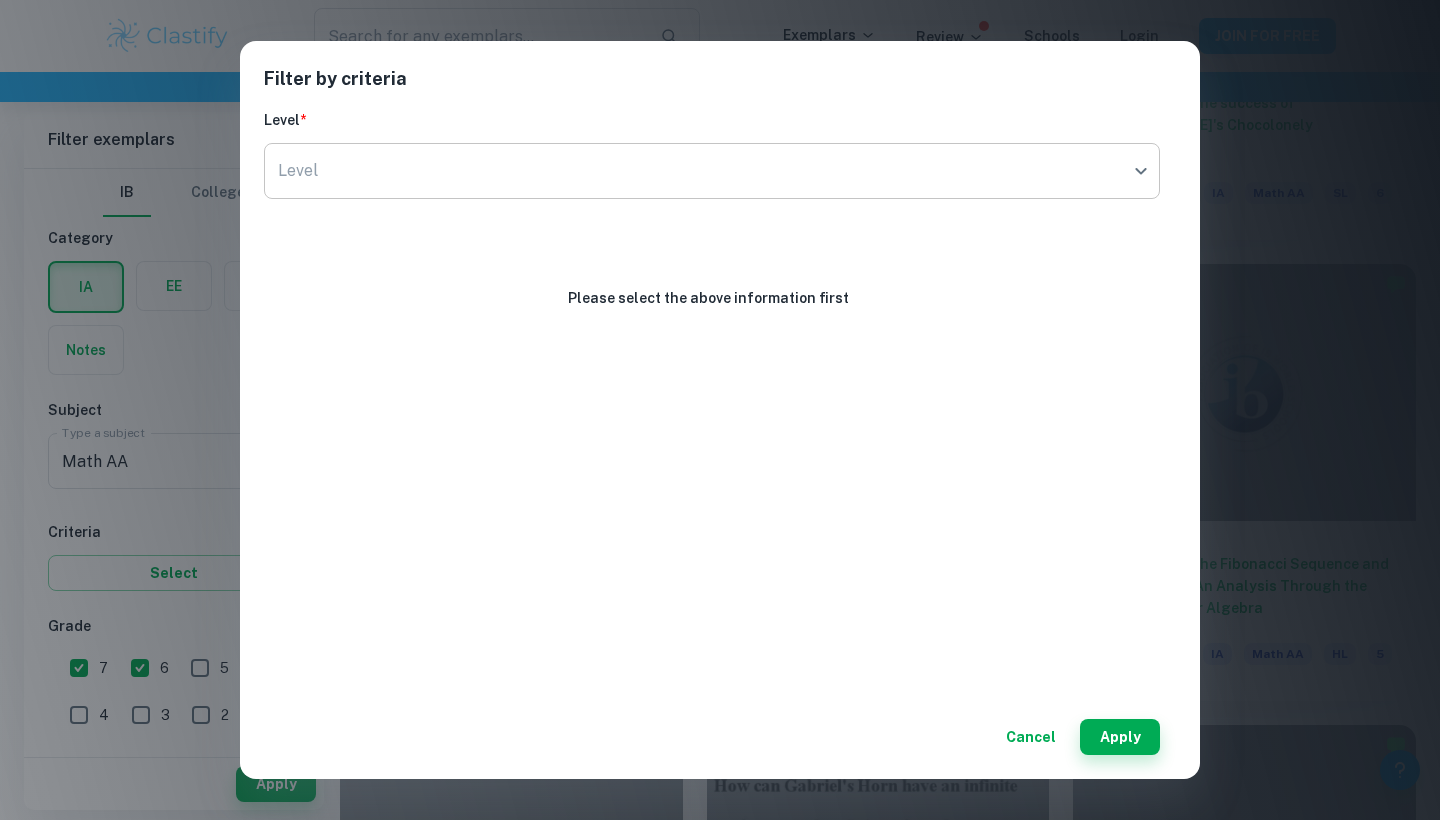 click on "We value your privacy We use cookies to enhance your browsing experience, serve personalised ads or content, and analyse our traffic. By clicking "Accept All", you consent to our use of cookies.   Cookie Policy Customise   Reject All   Accept All   Customise Consent Preferences   We use cookies to help you navigate efficiently and perform certain functions. You will find detailed information about all cookies under each consent category below. The cookies that are categorised as "Necessary" are stored on your browser as they are essential for enabling the basic functionalities of the site. ...  Show more For more information on how Google's third-party cookies operate and handle your data, see:   Google Privacy Policy Necessary Always Active Necessary cookies are required to enable the basic features of this site, such as providing secure log-in or adjusting your consent preferences. These cookies do not store any personally identifiable data. Functional Analytics Performance Advertisement Uncategorised" at bounding box center [720, -820] 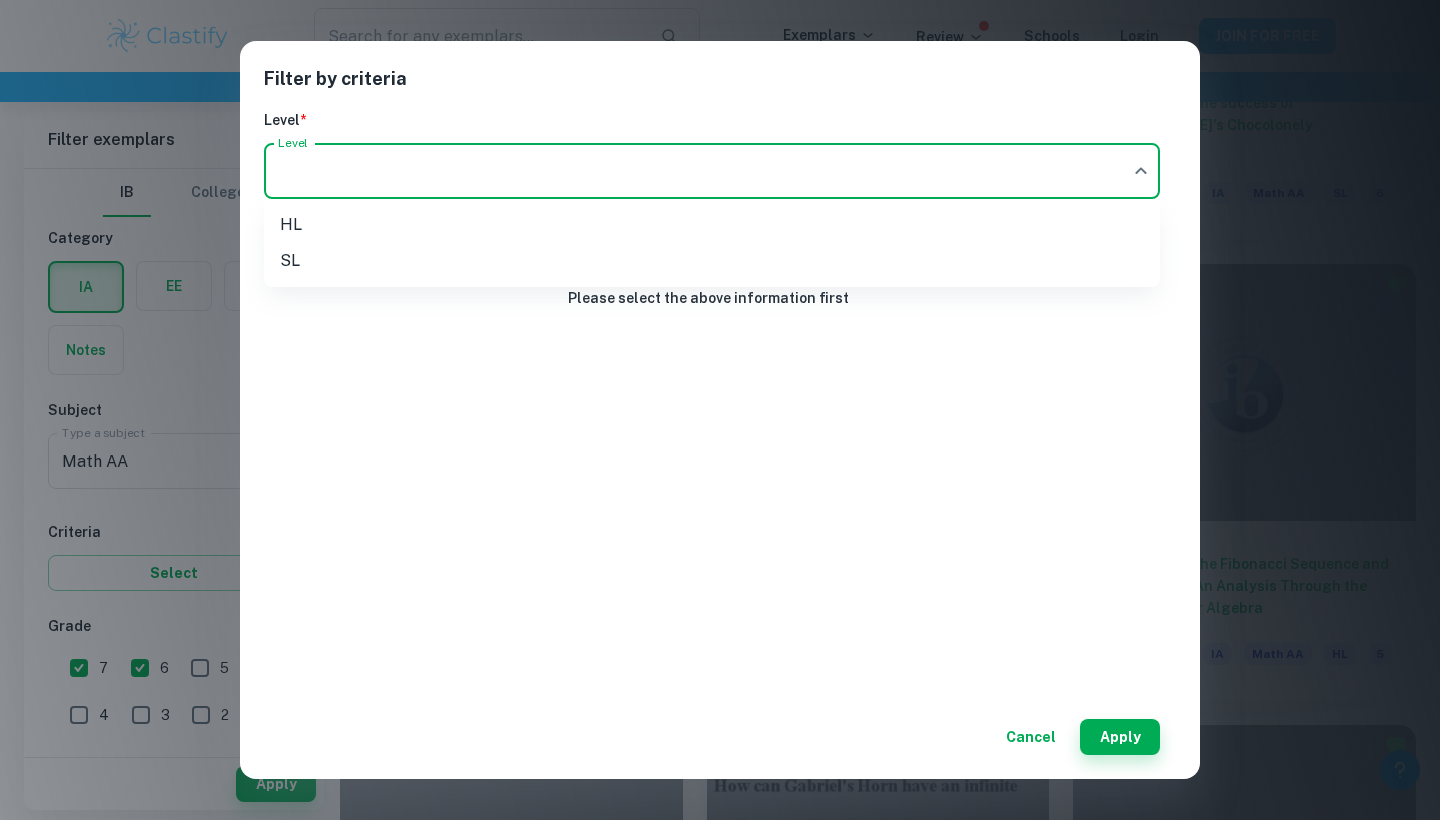 click on "HL" at bounding box center (712, 225) 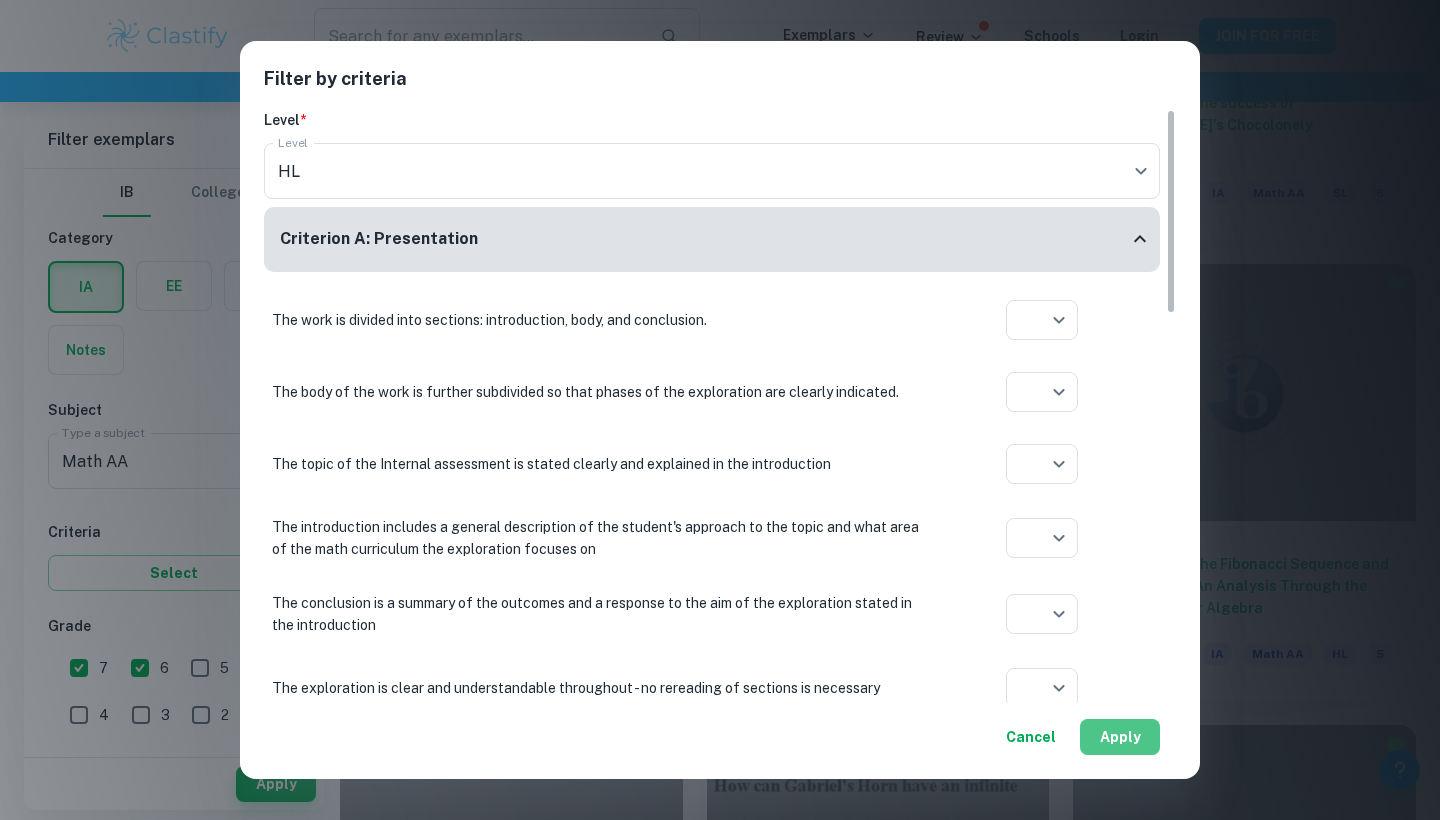 click on "Apply" at bounding box center (1120, 737) 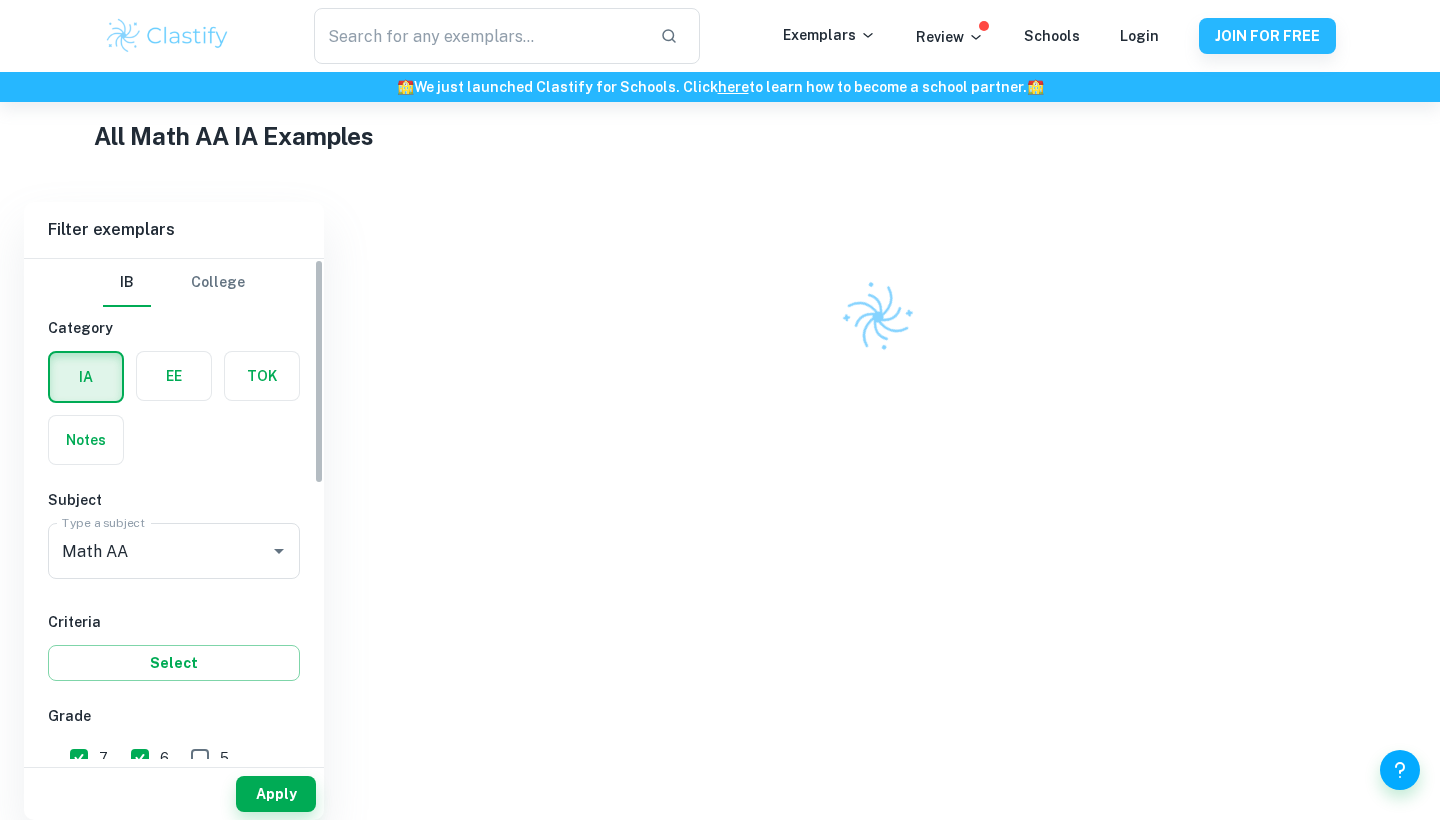 scroll, scrollTop: 472, scrollLeft: 0, axis: vertical 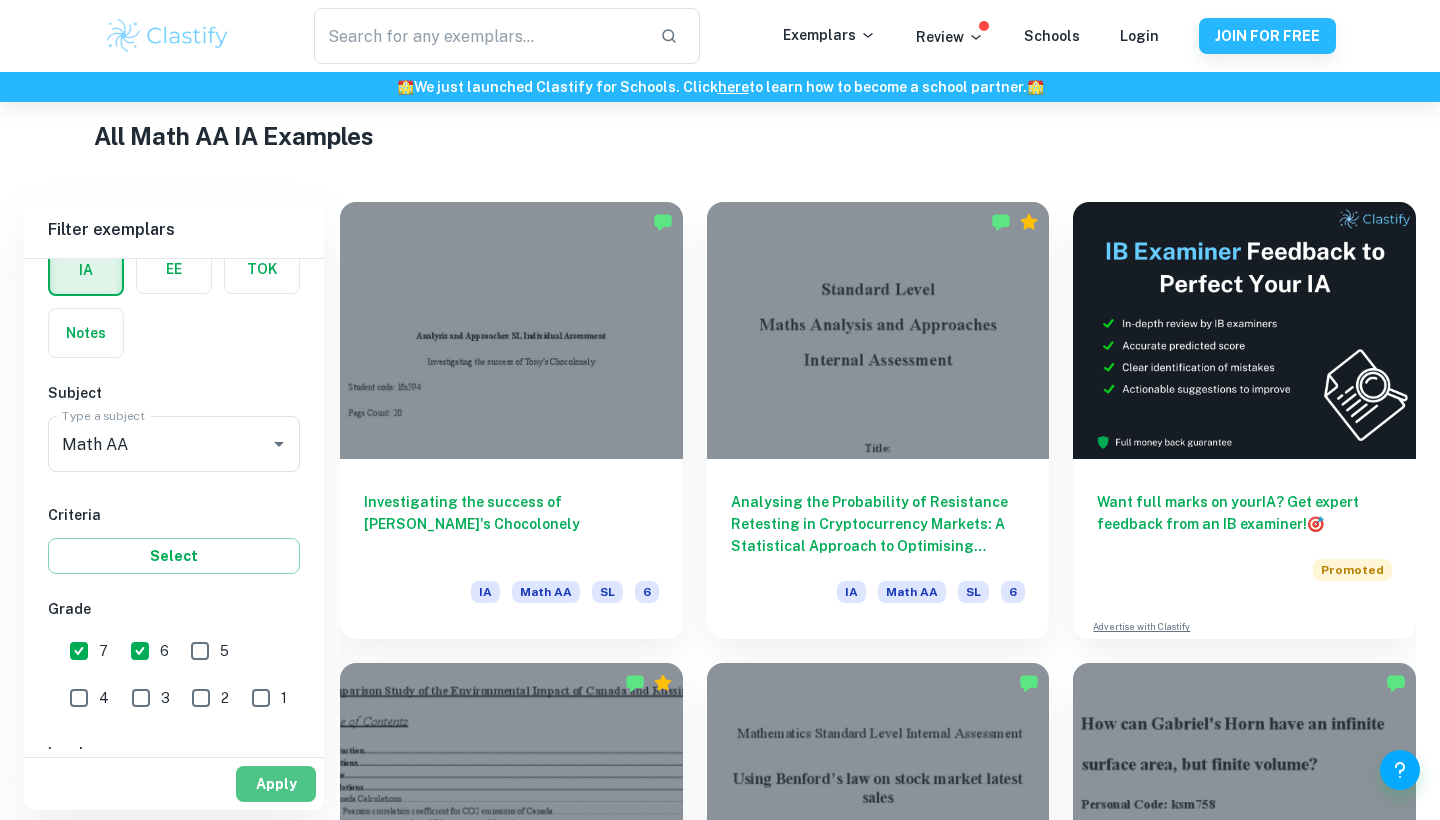 click on "Apply" at bounding box center [276, 784] 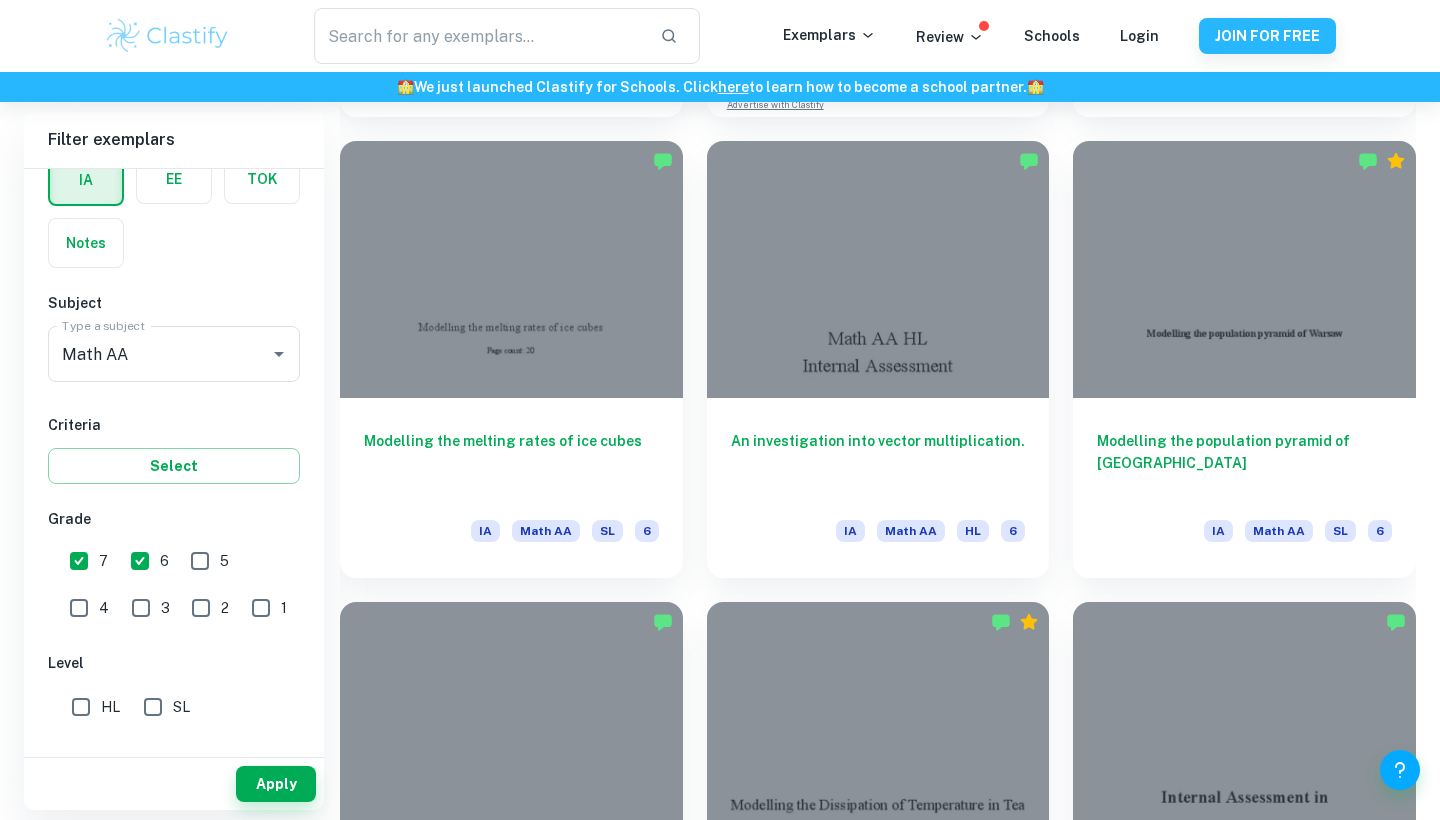 scroll, scrollTop: 4220, scrollLeft: 0, axis: vertical 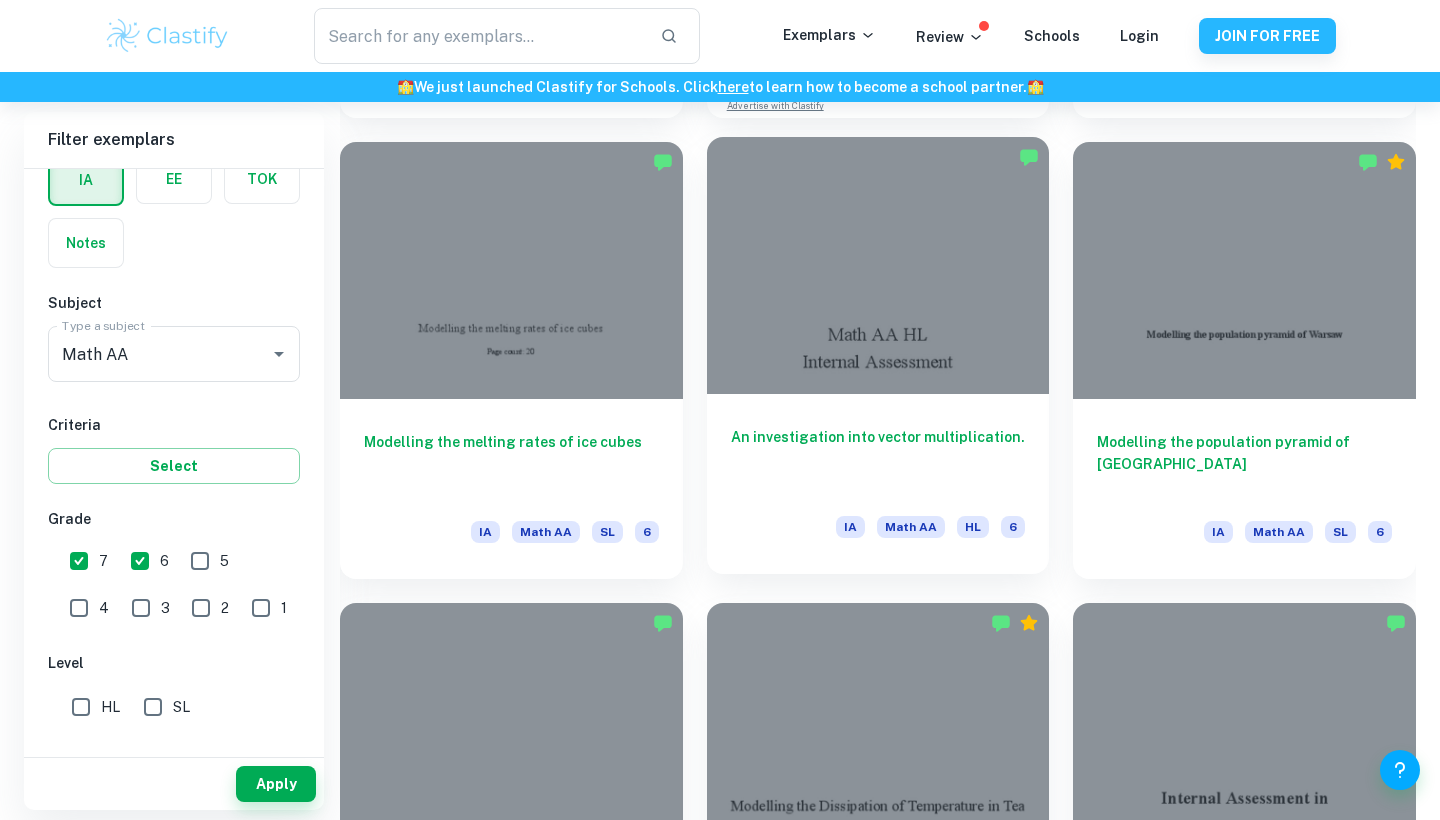 click on "An investigation into vector multiplication. IA Math AA HL 6" at bounding box center (878, 484) 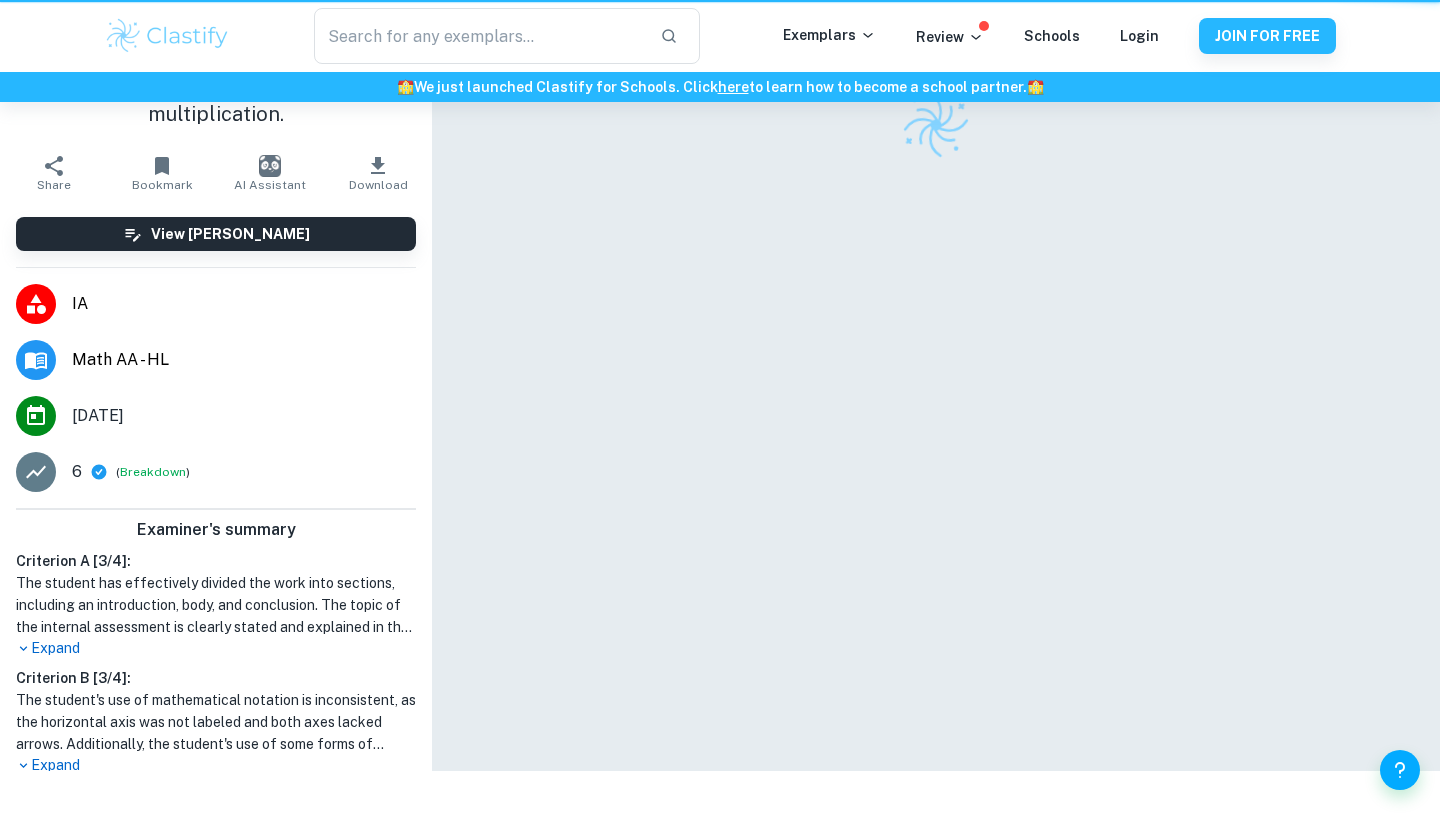 scroll, scrollTop: 0, scrollLeft: 0, axis: both 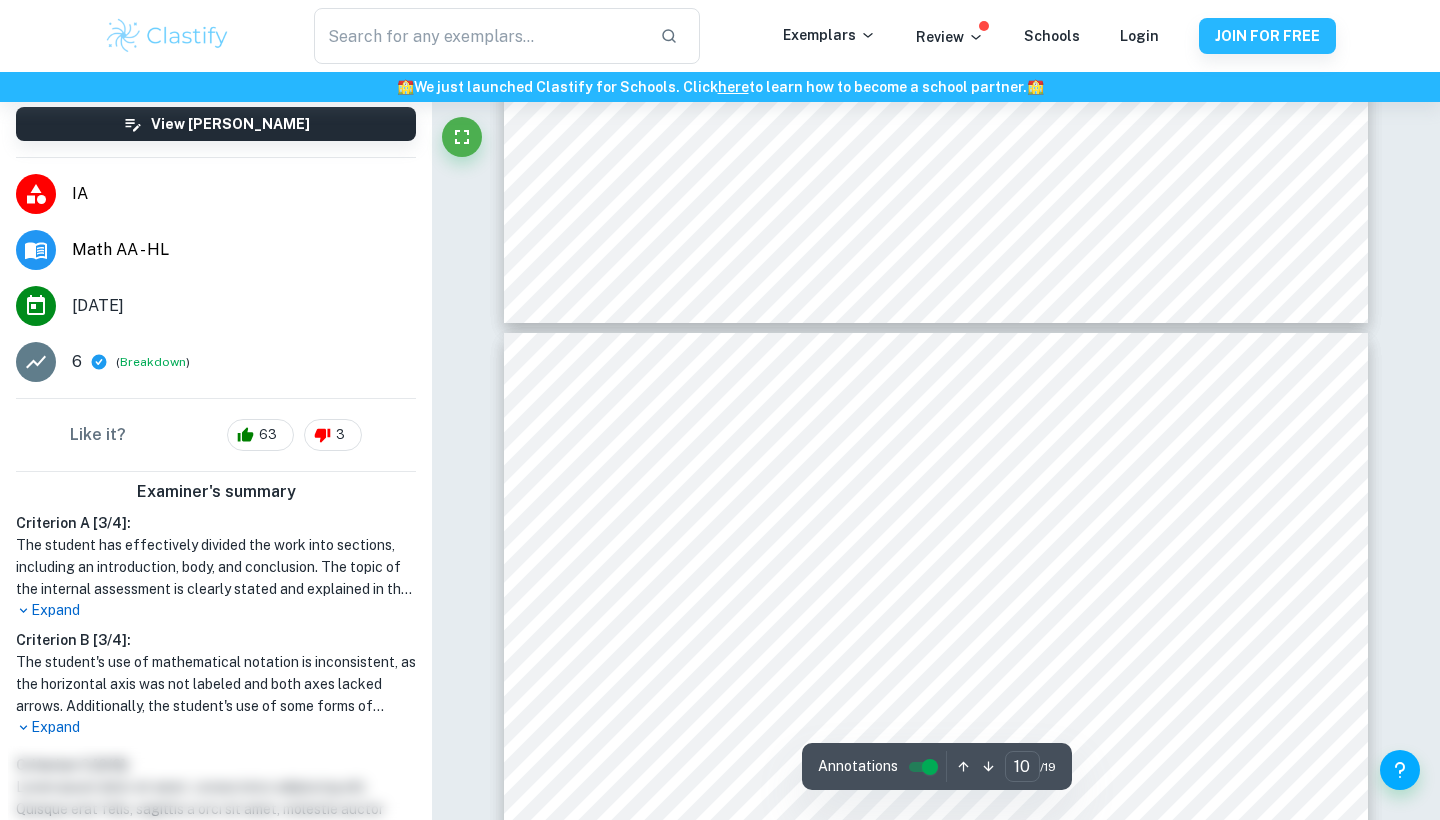 type on "11" 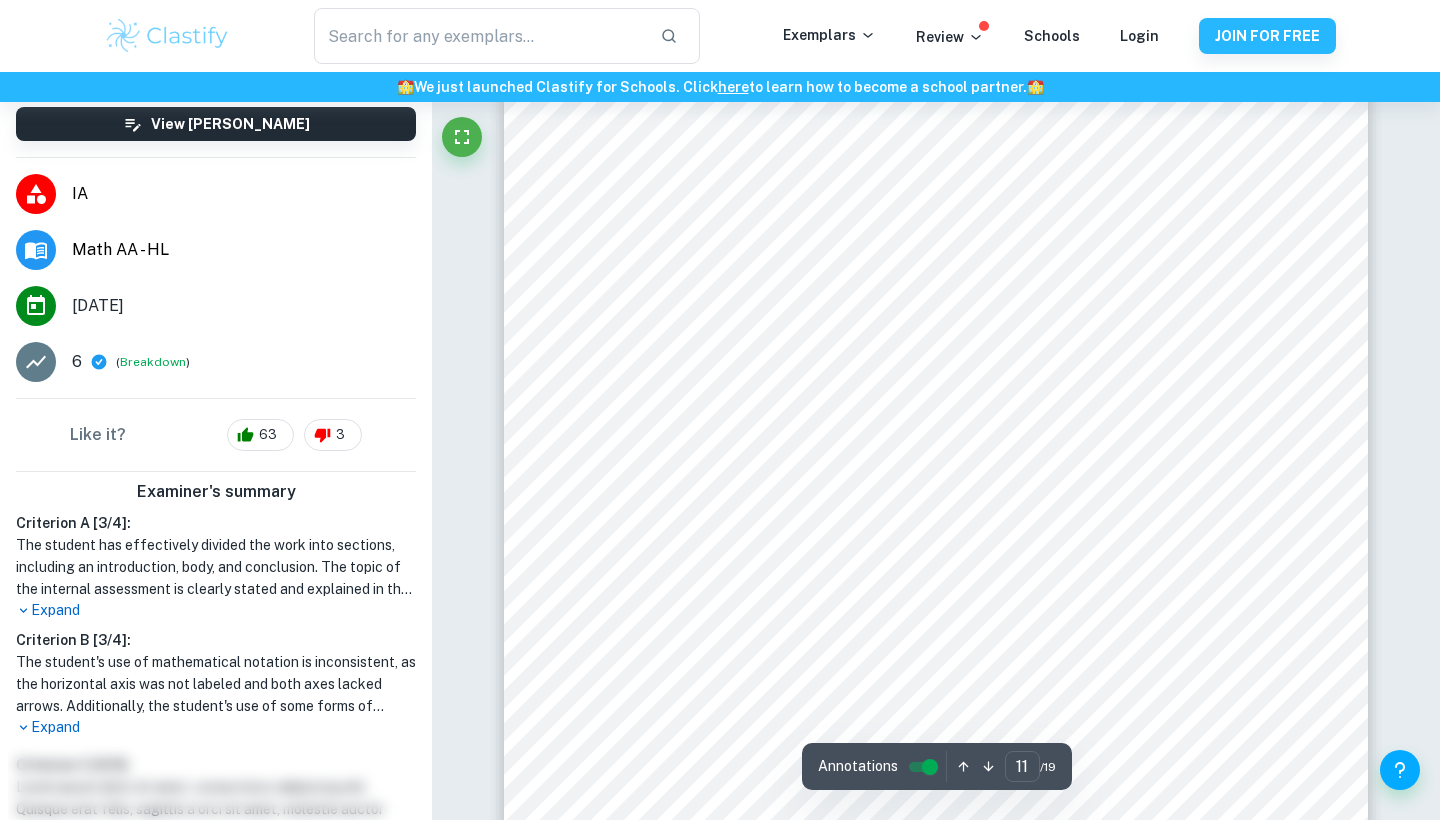 scroll, scrollTop: 13190, scrollLeft: 0, axis: vertical 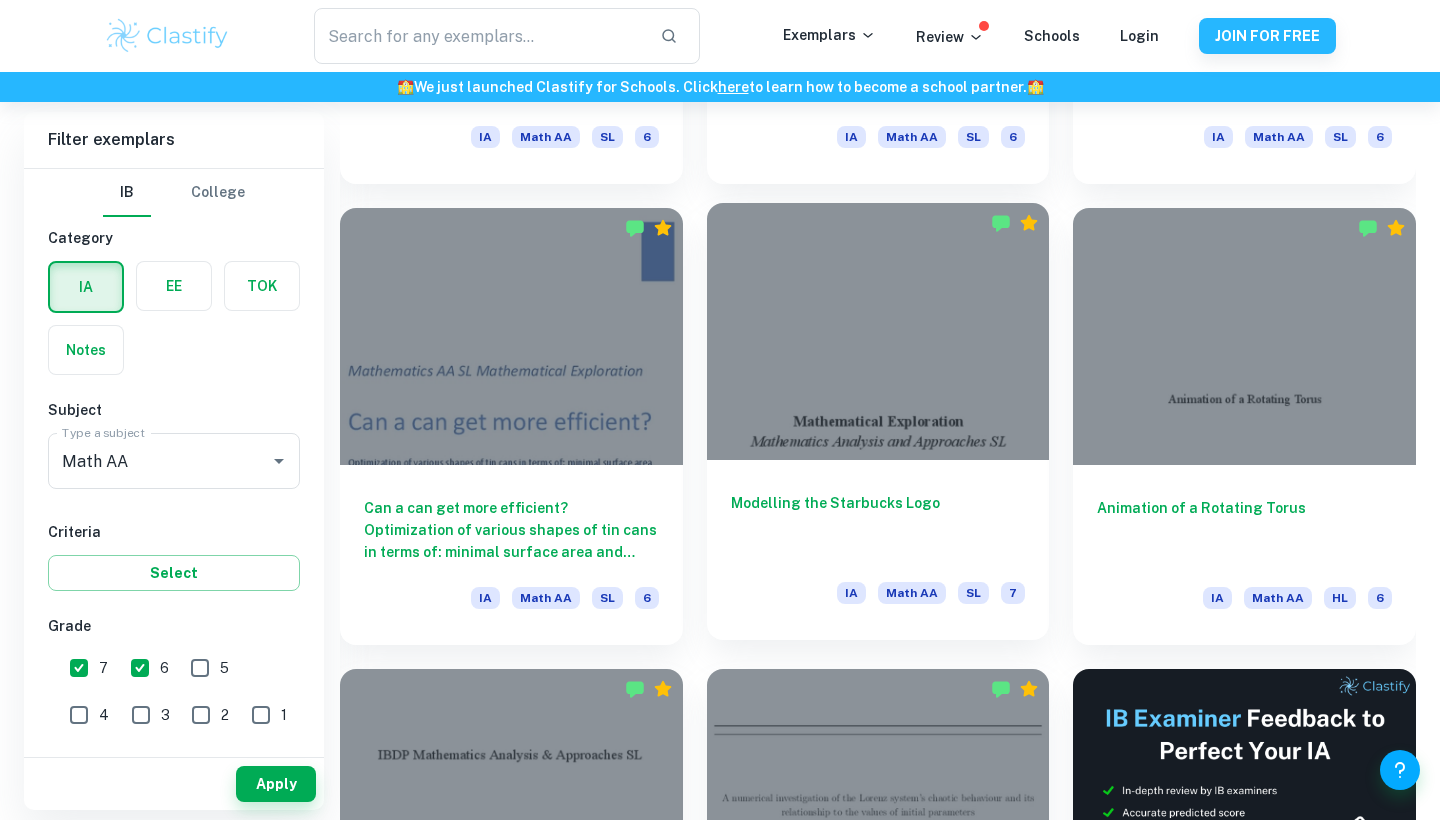 click at bounding box center (878, 331) 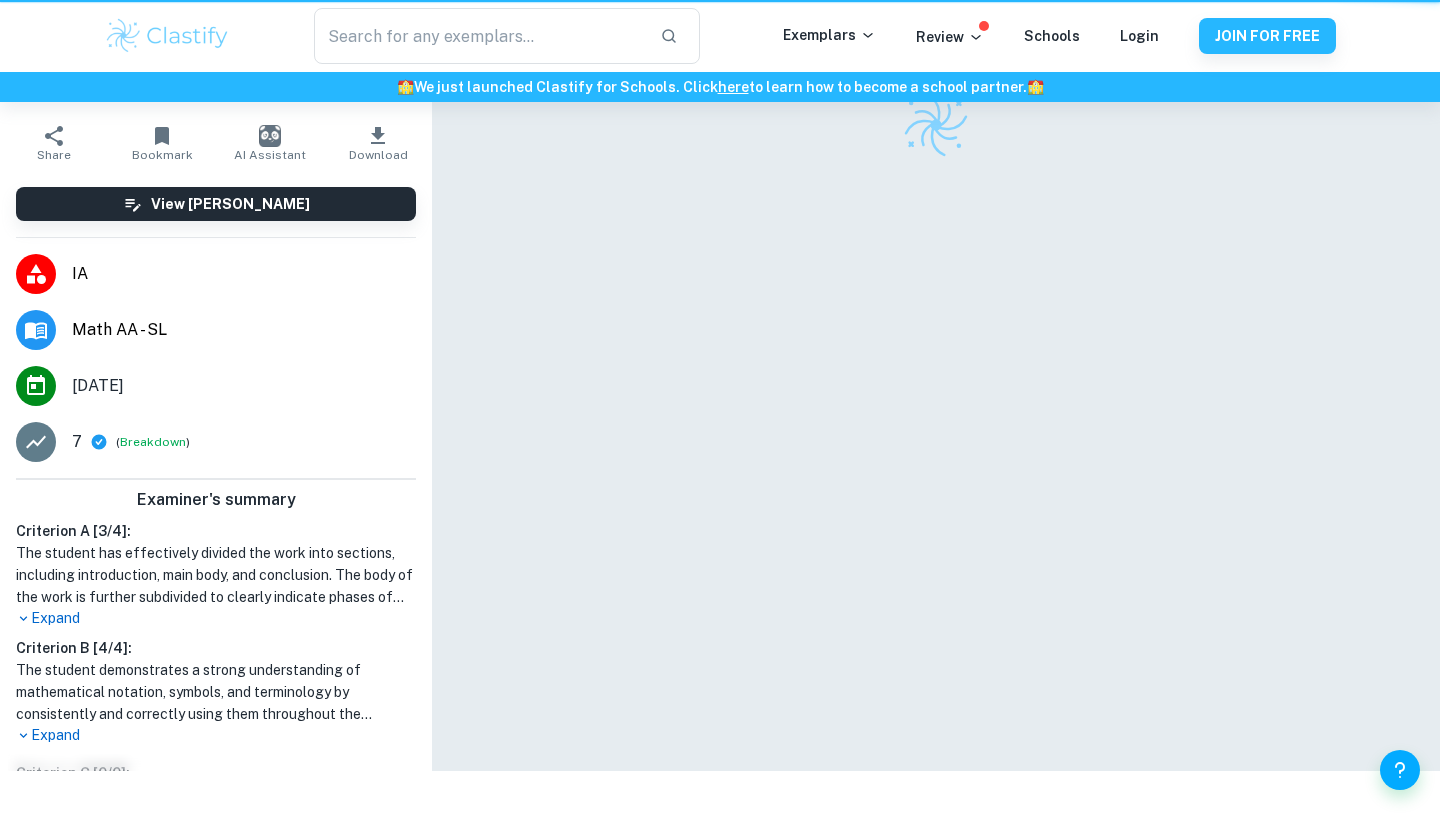 scroll, scrollTop: 0, scrollLeft: 0, axis: both 